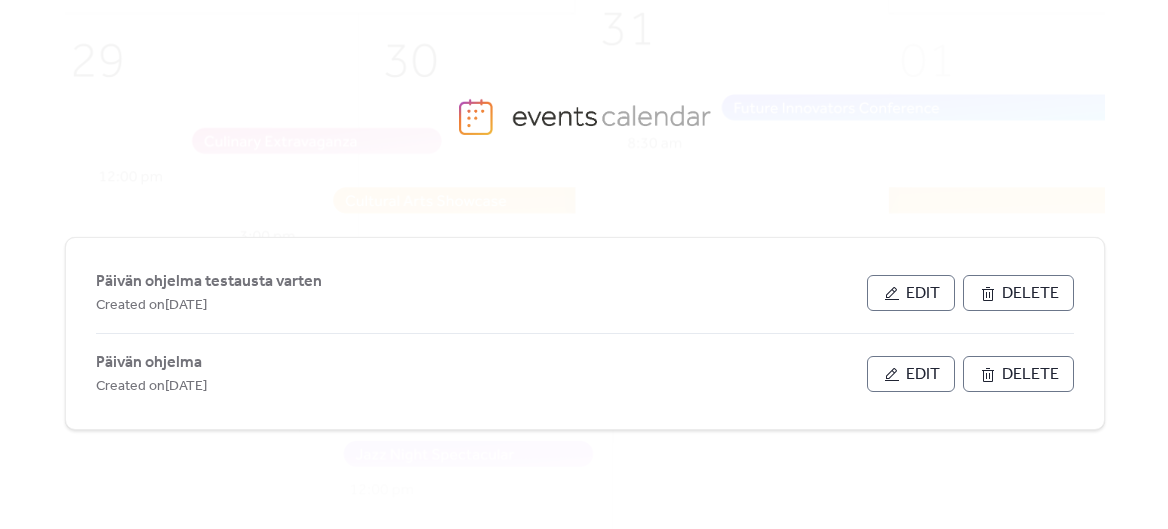 scroll, scrollTop: 0, scrollLeft: 0, axis: both 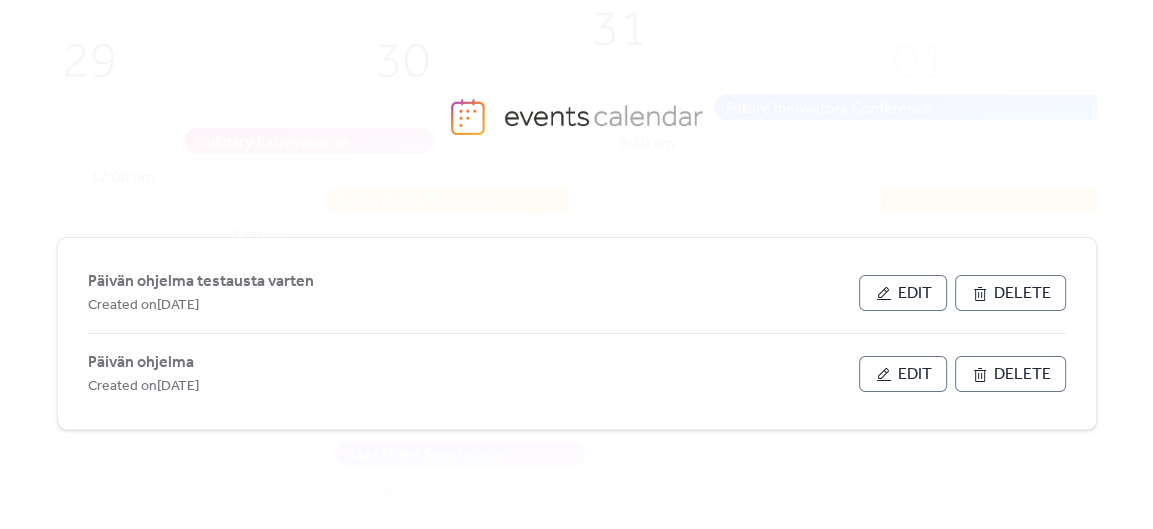 click on "Päivän ohjelma" at bounding box center [141, 363] 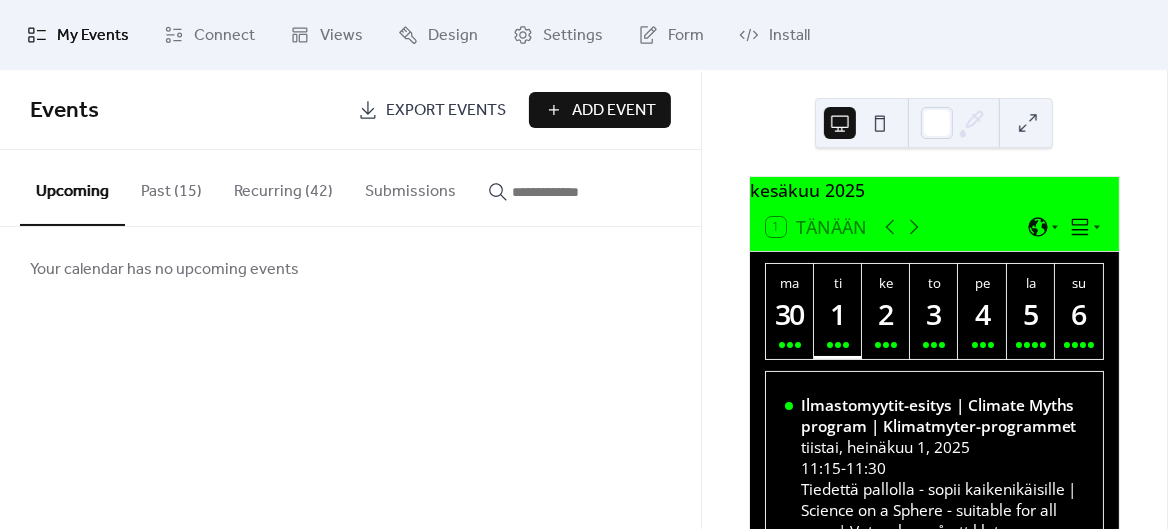 scroll, scrollTop: 169, scrollLeft: 0, axis: vertical 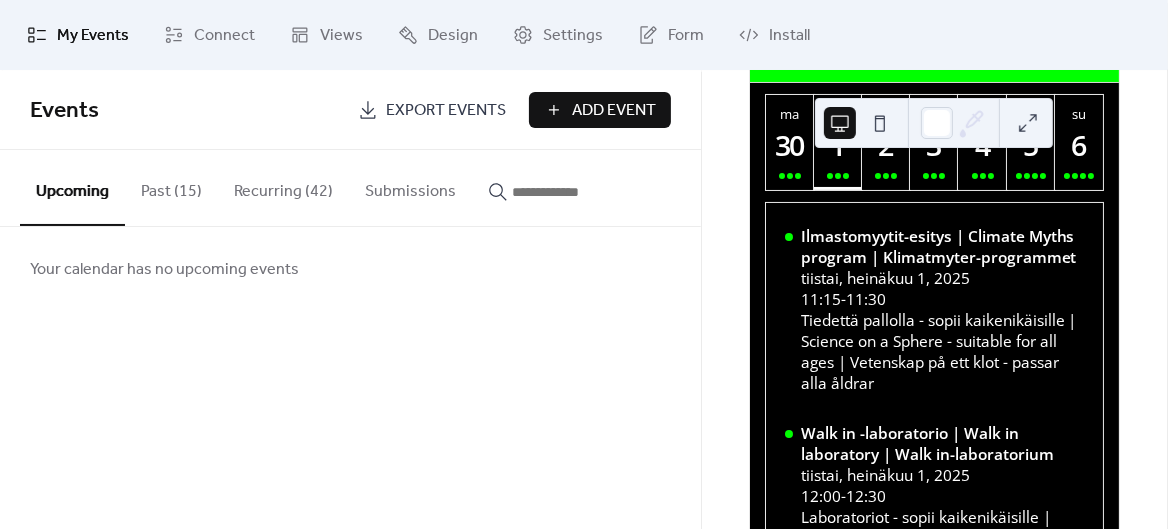 click on "Recurring  (42)" at bounding box center (283, 187) 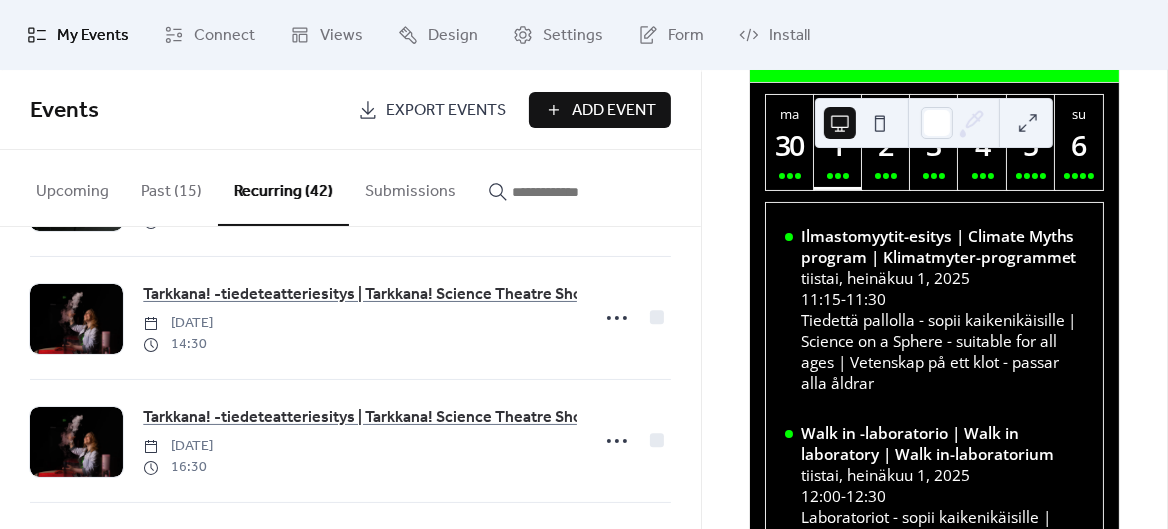 scroll, scrollTop: 173, scrollLeft: 0, axis: vertical 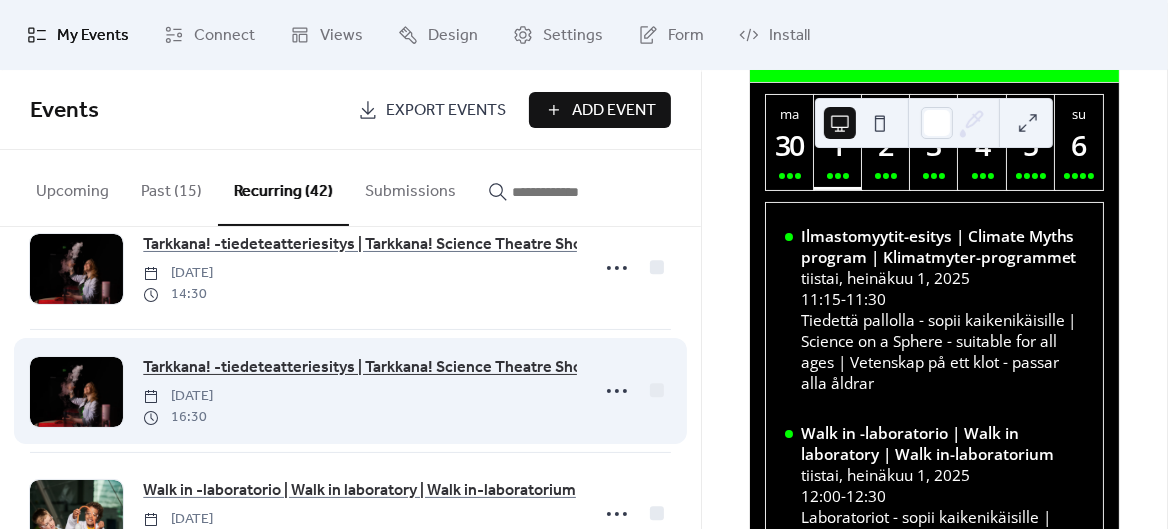 click on "Tarkkana! -tiedeteatteriesitys | Tarkkana! Science Theatre Show | Tarkkana!-vetenskapsteater" at bounding box center (474, 368) 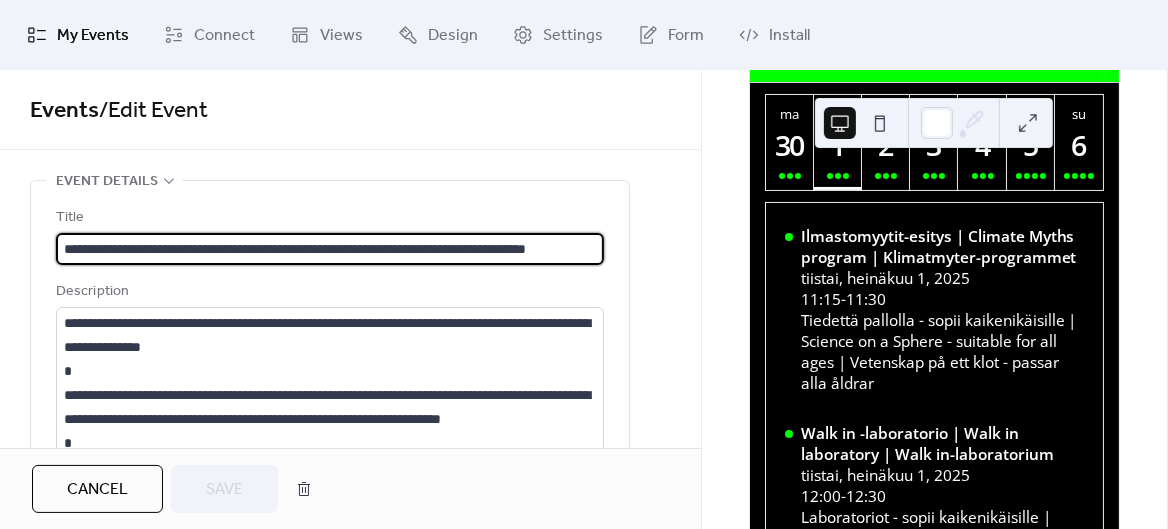scroll, scrollTop: 0, scrollLeft: 26, axis: horizontal 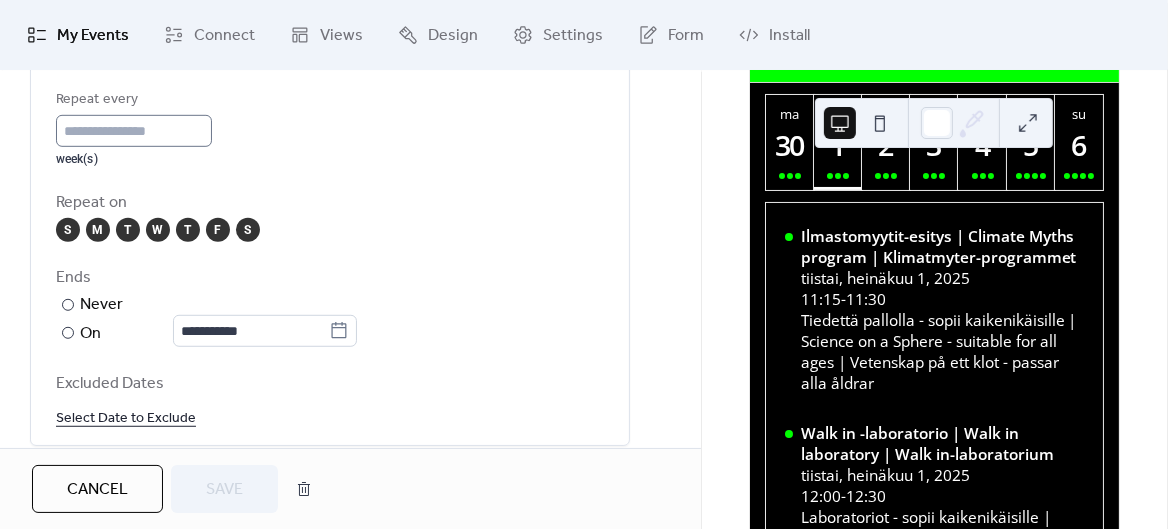 click on "*" at bounding box center (134, 131) 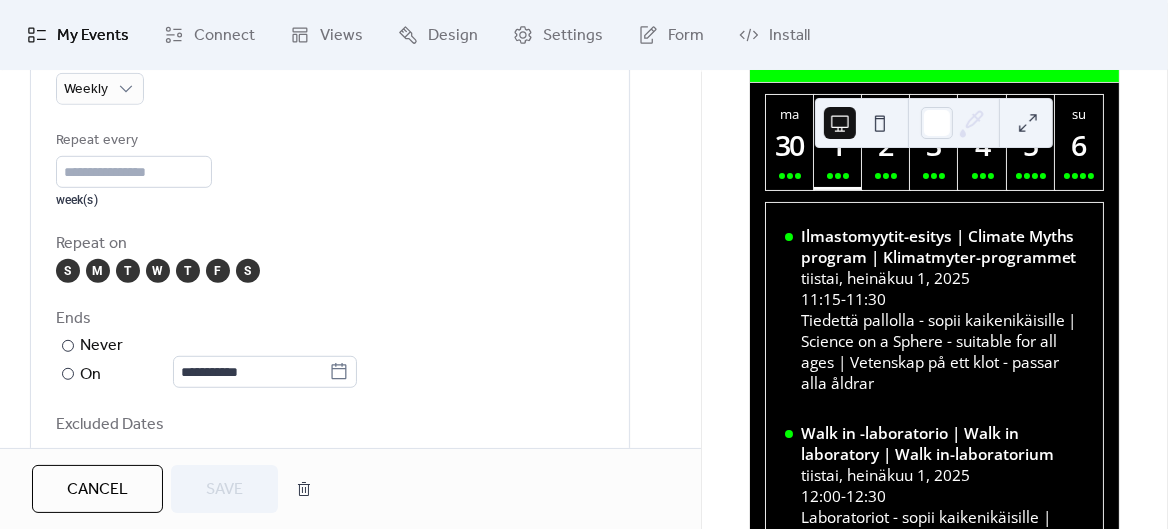 scroll, scrollTop: 985, scrollLeft: 0, axis: vertical 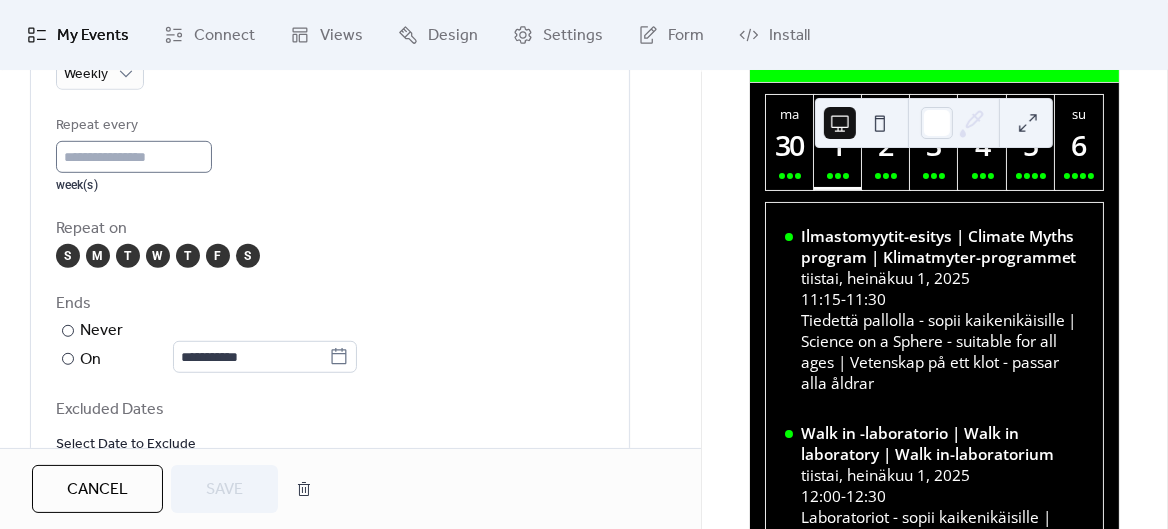 click on "*" at bounding box center (134, 157) 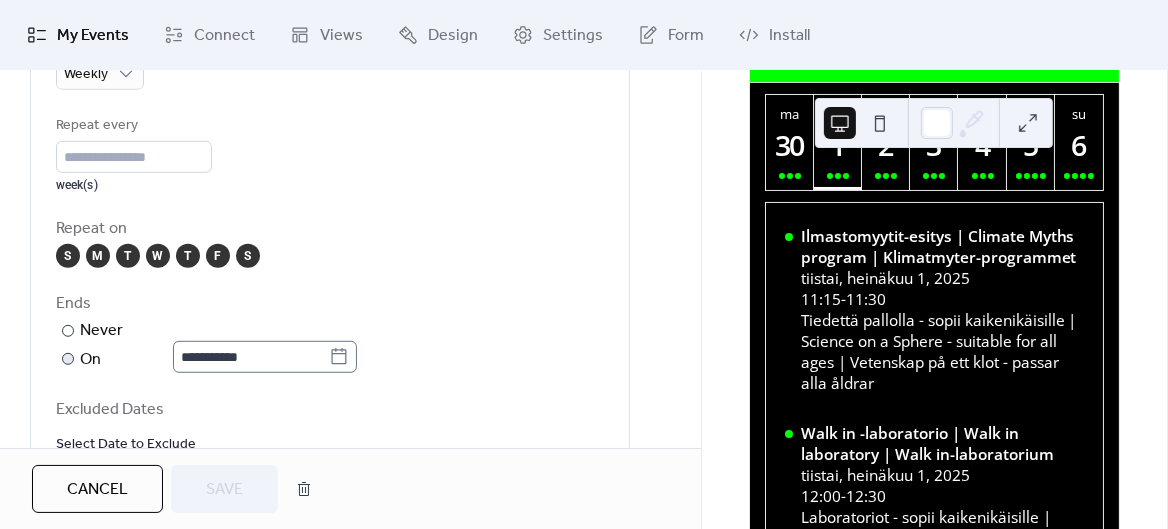 click on "**********" at bounding box center (584, 264) 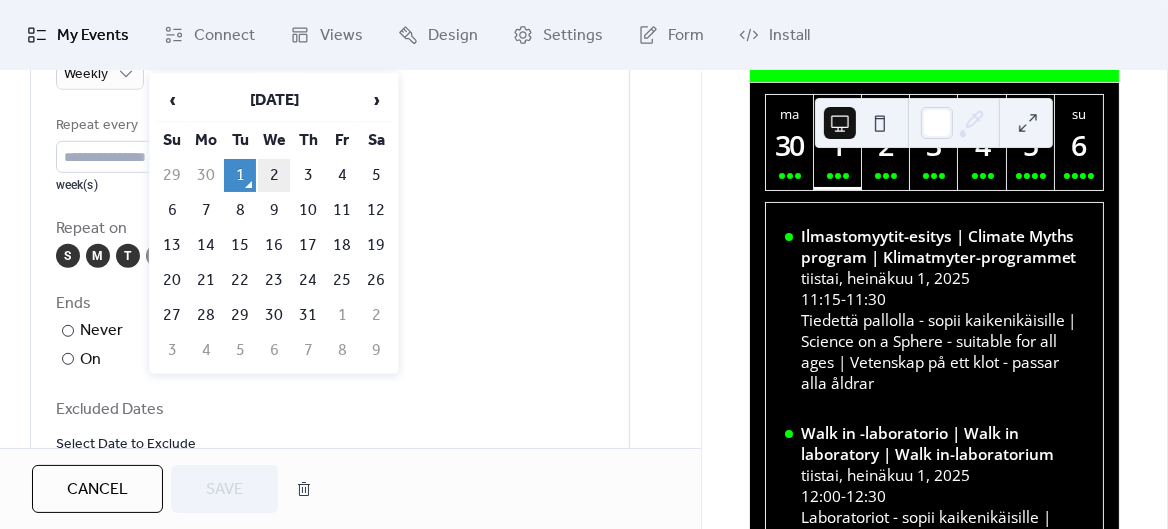 click on "2" at bounding box center [274, 175] 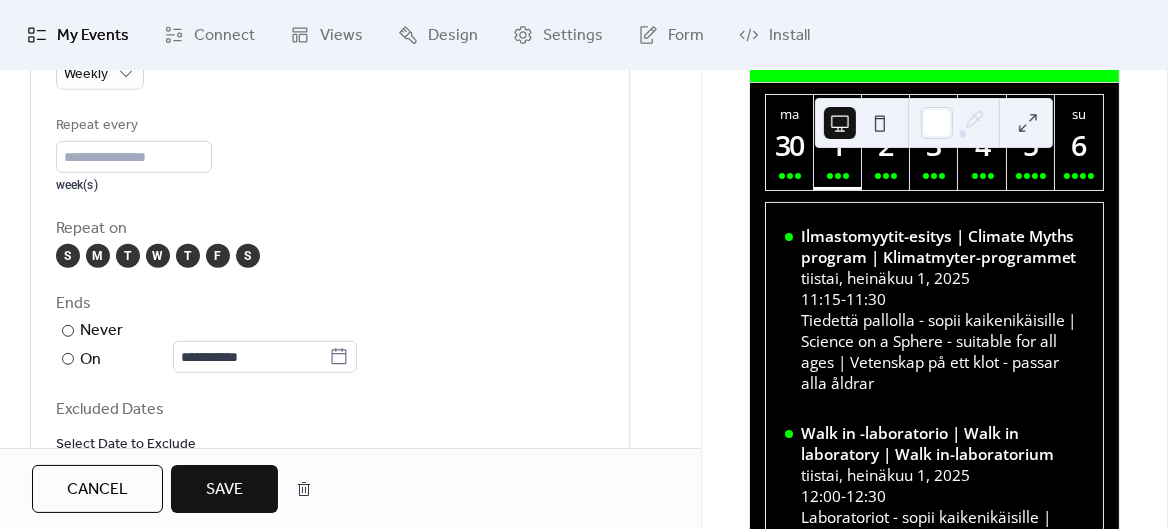 type on "**********" 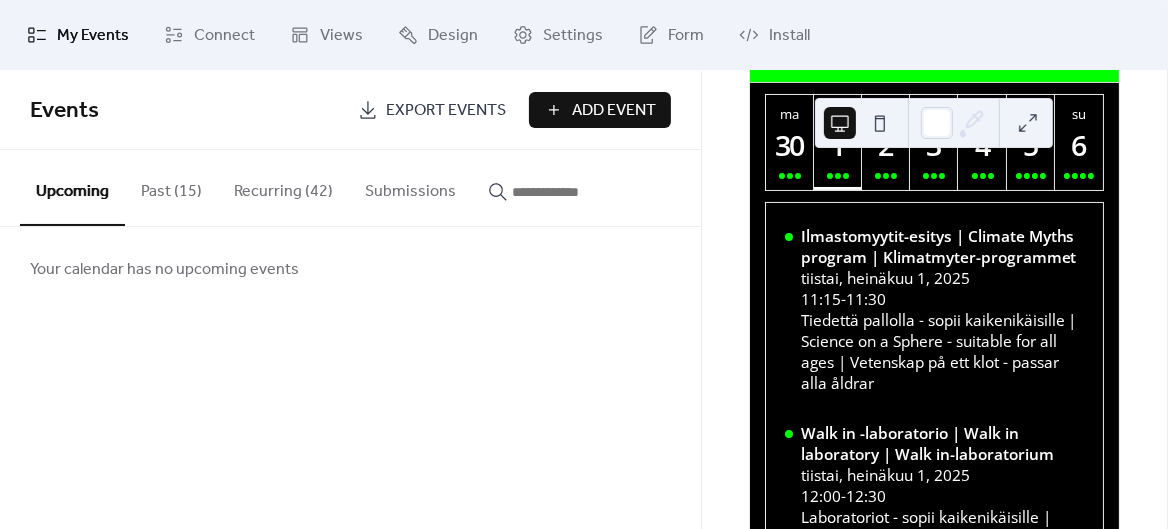 click on "2" at bounding box center (885, 144) 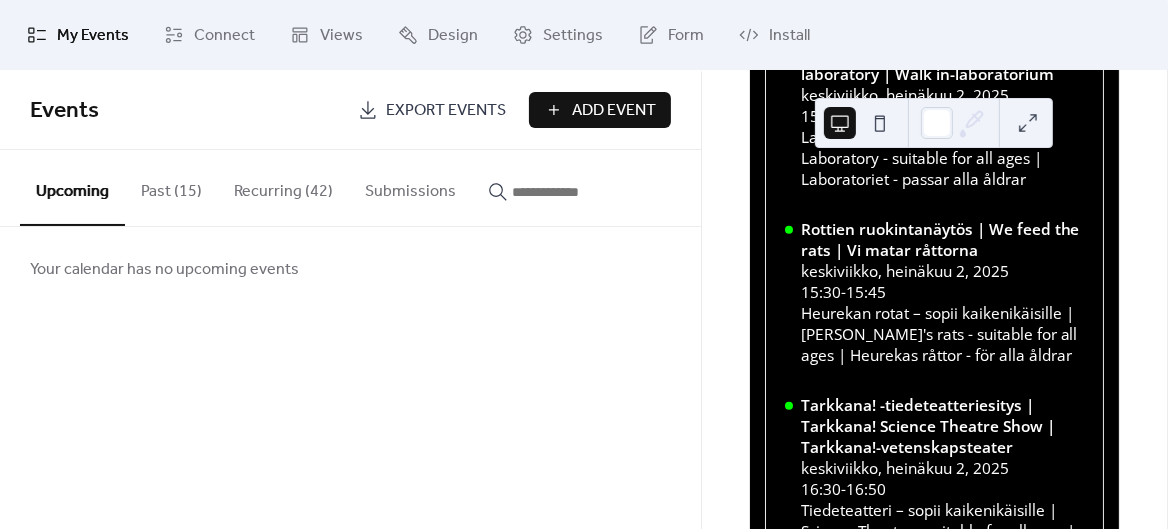 scroll, scrollTop: 992, scrollLeft: 0, axis: vertical 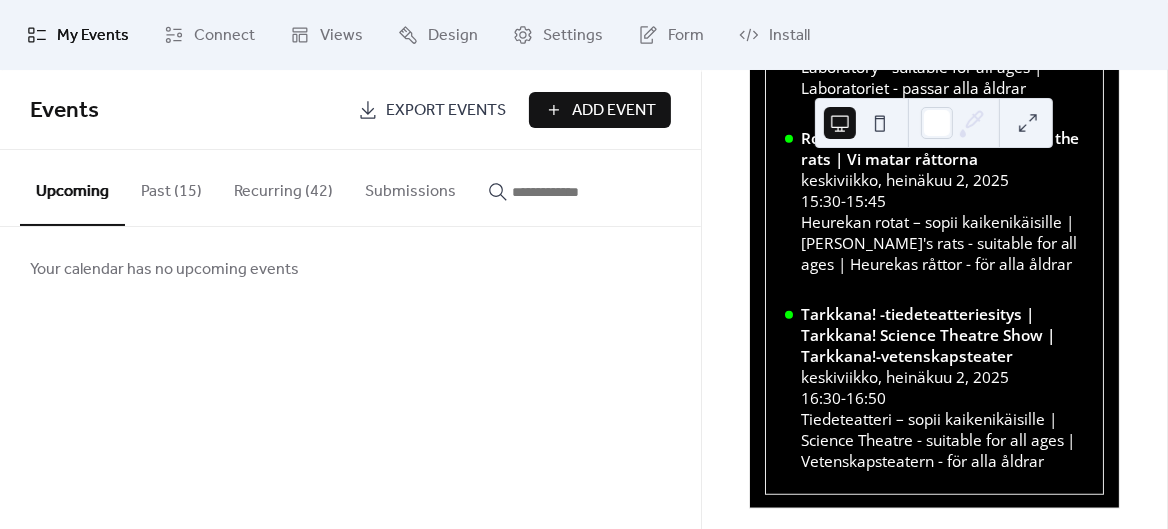 click on "Recurring  (42)" at bounding box center [283, 187] 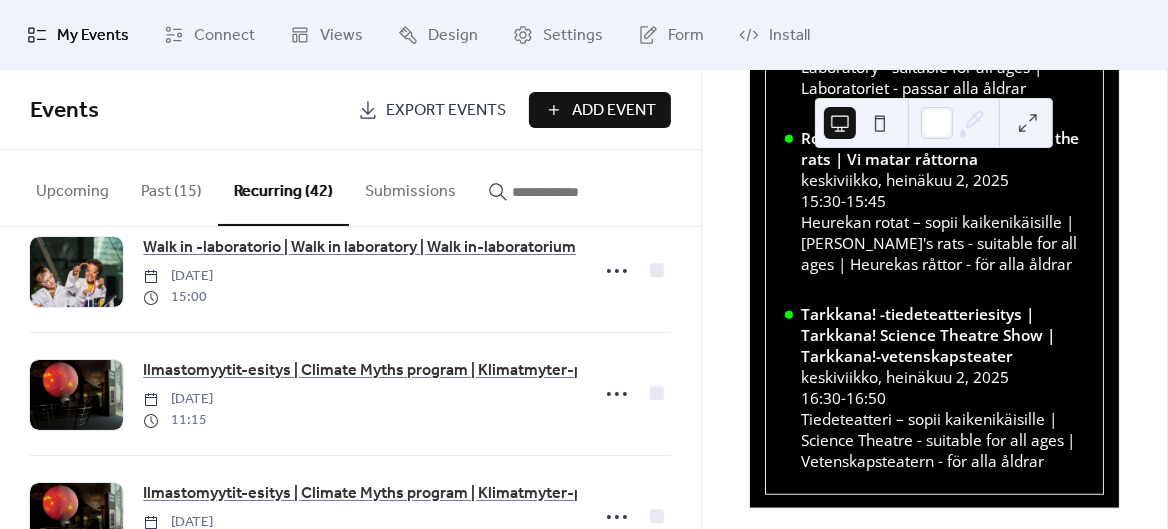 scroll, scrollTop: 2291, scrollLeft: 0, axis: vertical 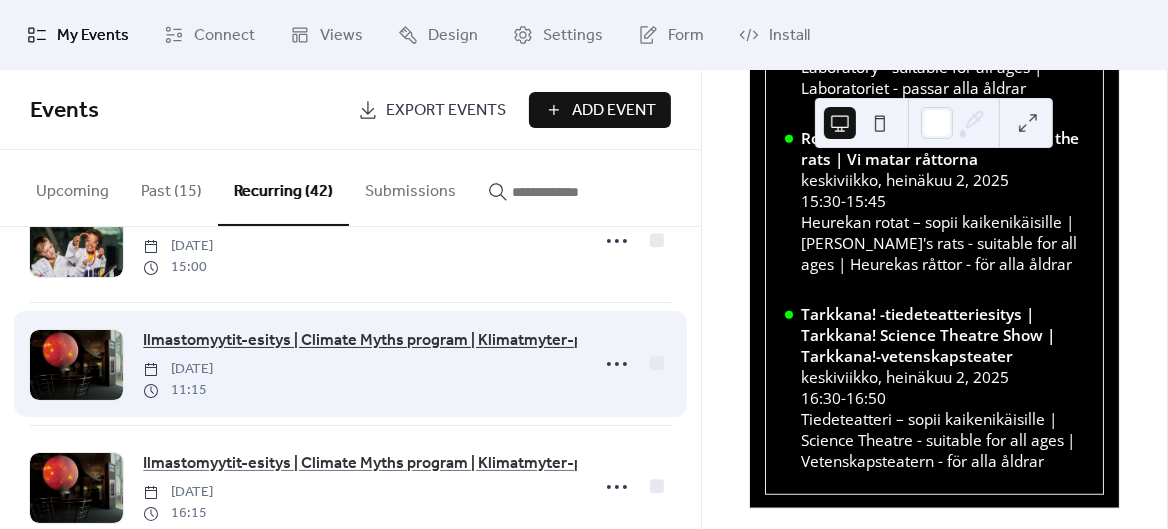 click on "Ilmastomyytit-esitys | Climate Myths program | Klimatmyter-programmet" at bounding box center (403, 341) 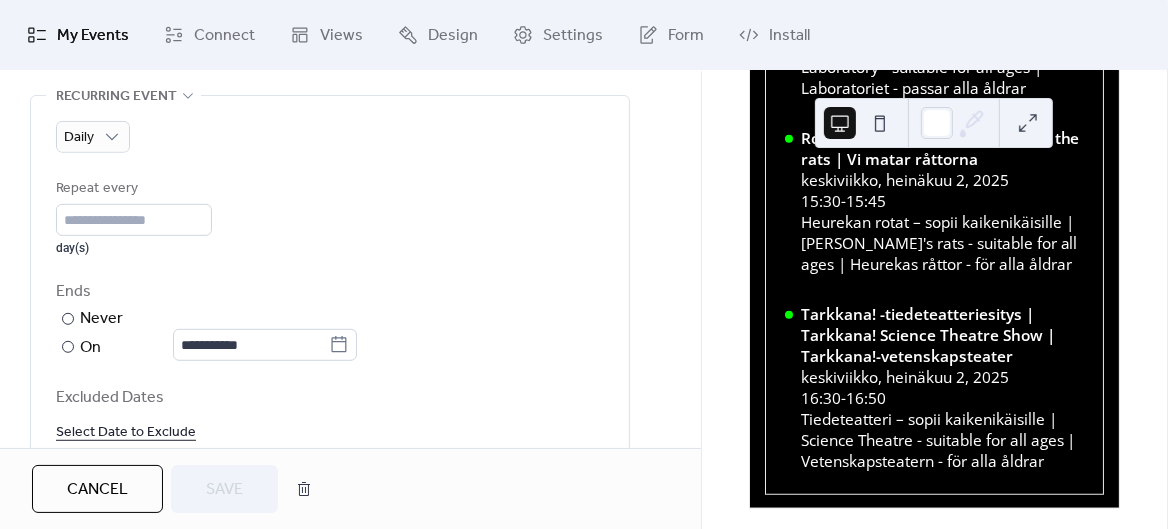 scroll, scrollTop: 938, scrollLeft: 0, axis: vertical 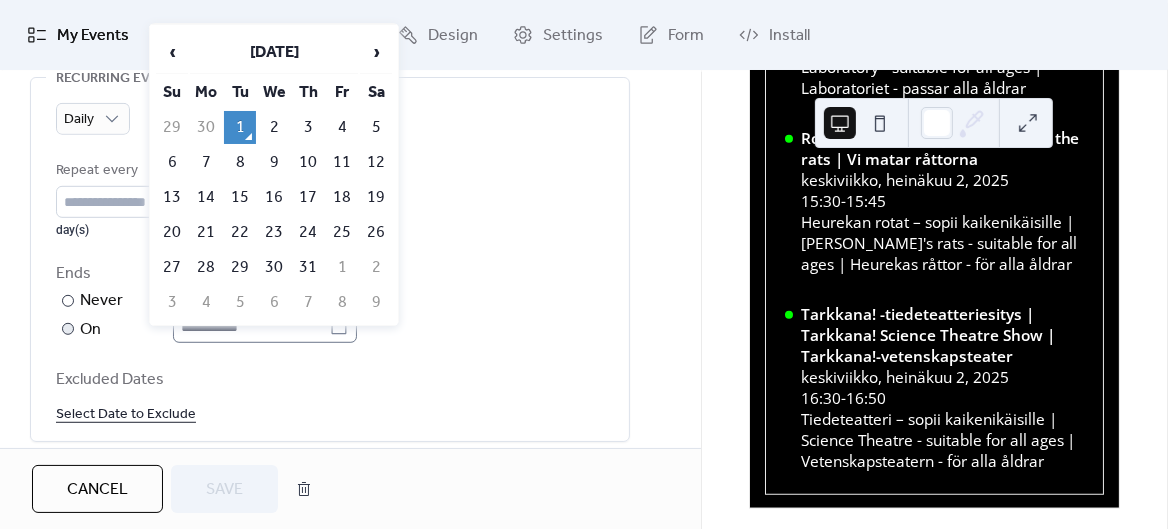 click 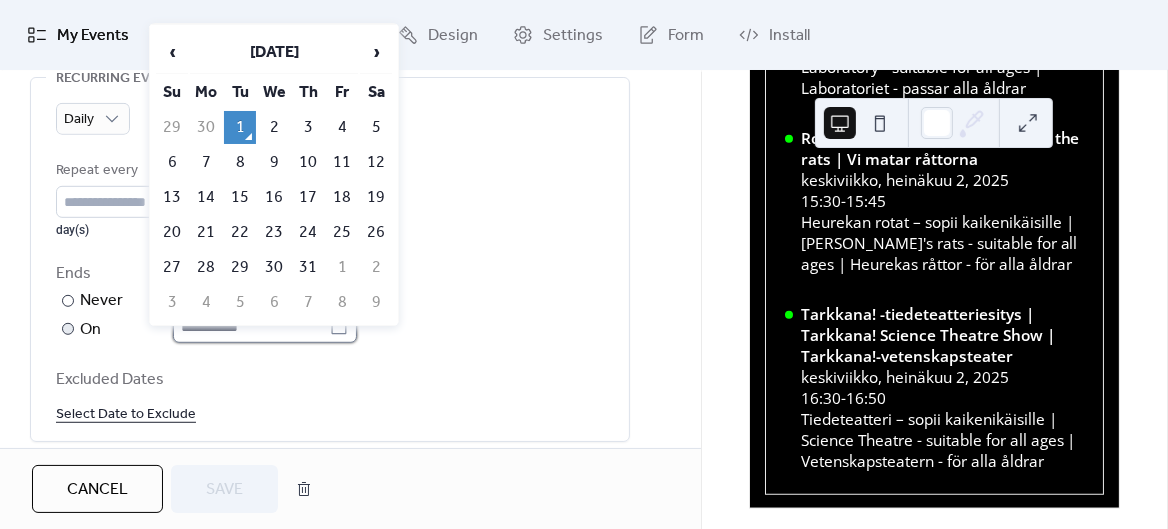 click on "**********" at bounding box center [251, 327] 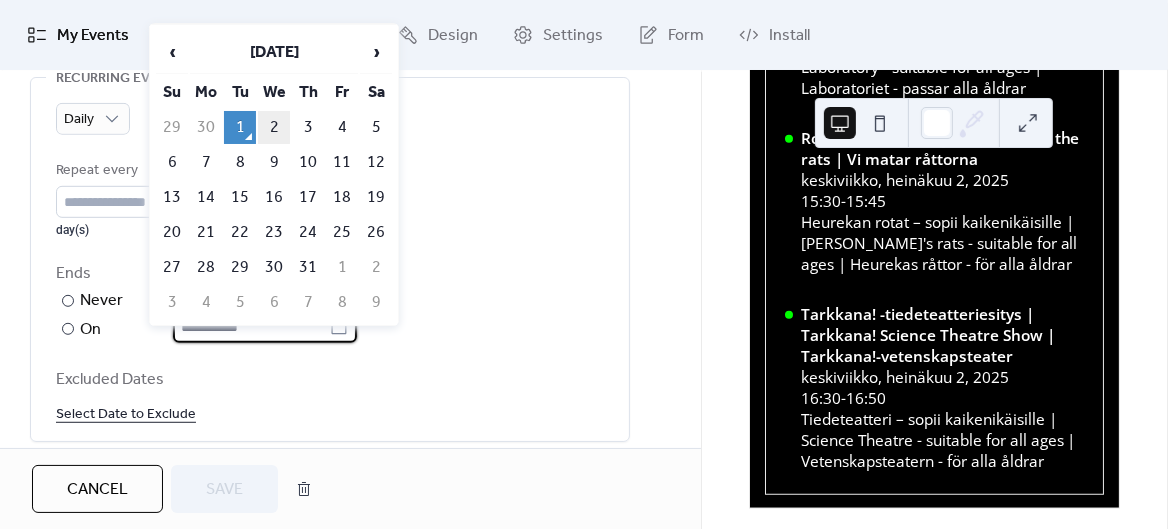 click on "2" at bounding box center [274, 127] 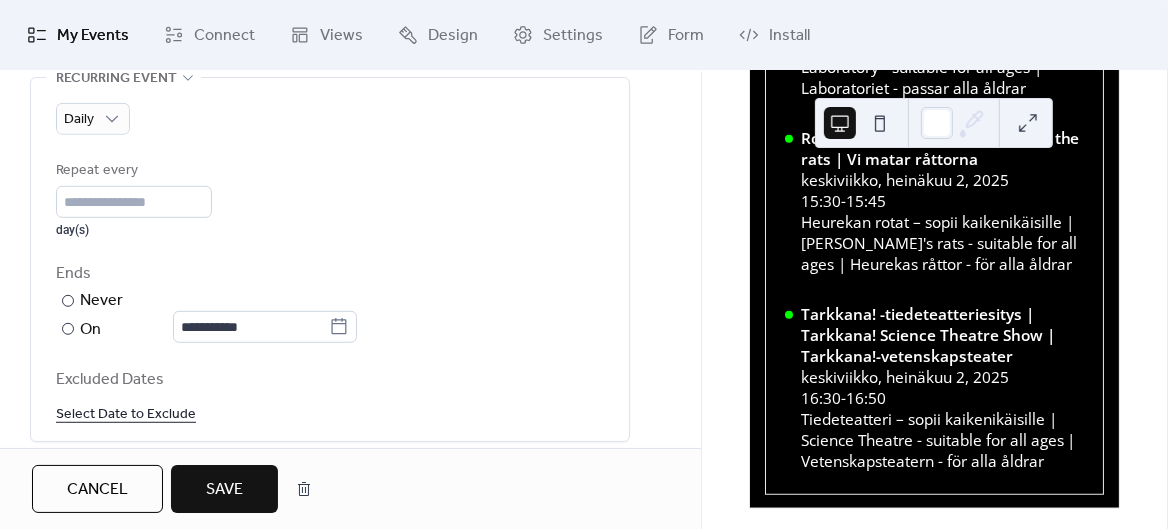 type on "**********" 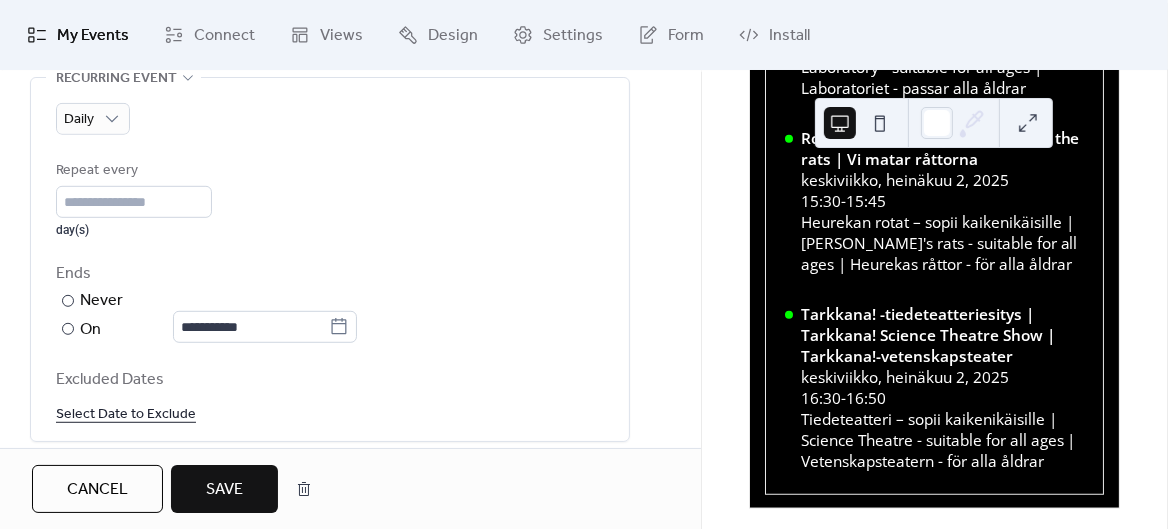 click on "Save" at bounding box center [224, 490] 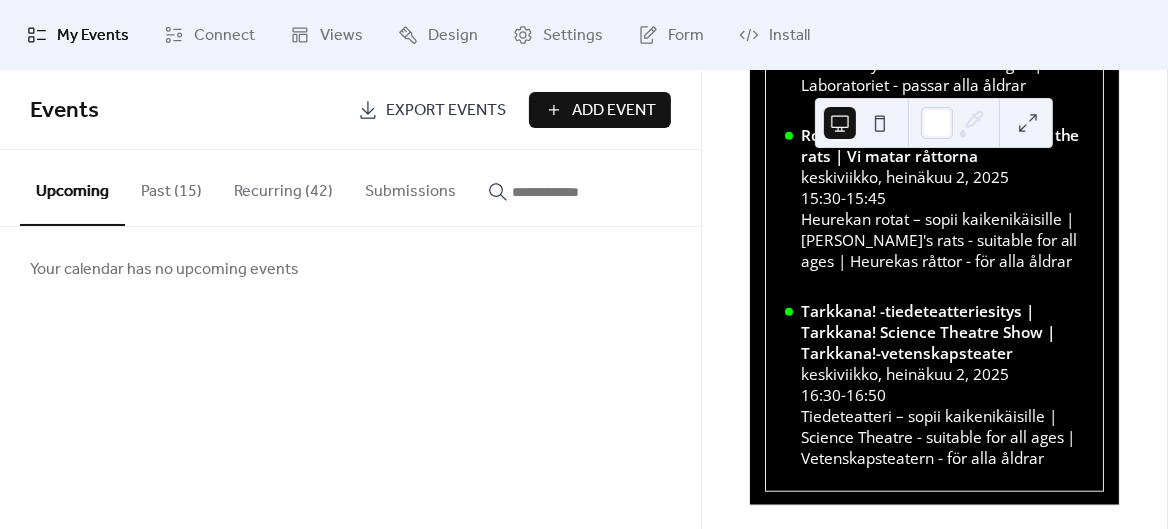 scroll, scrollTop: 1195, scrollLeft: 0, axis: vertical 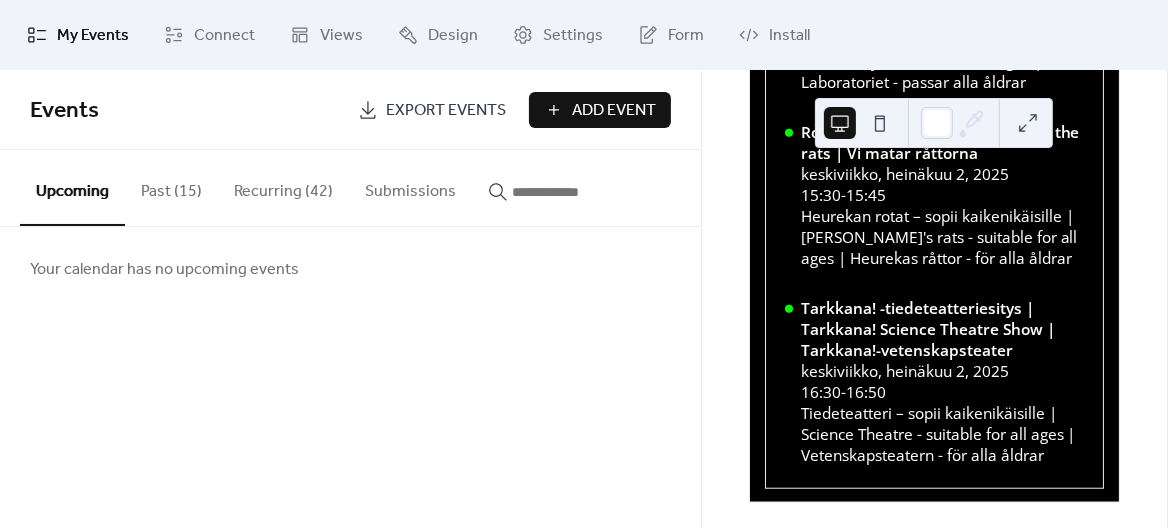 click on "Recurring  (42)" at bounding box center [283, 187] 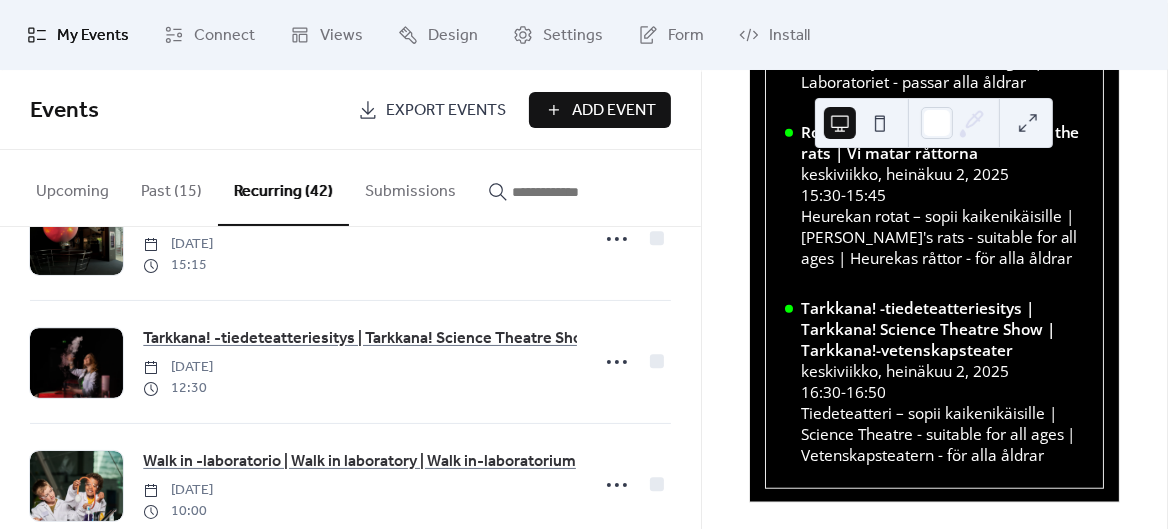 scroll, scrollTop: 2993, scrollLeft: 0, axis: vertical 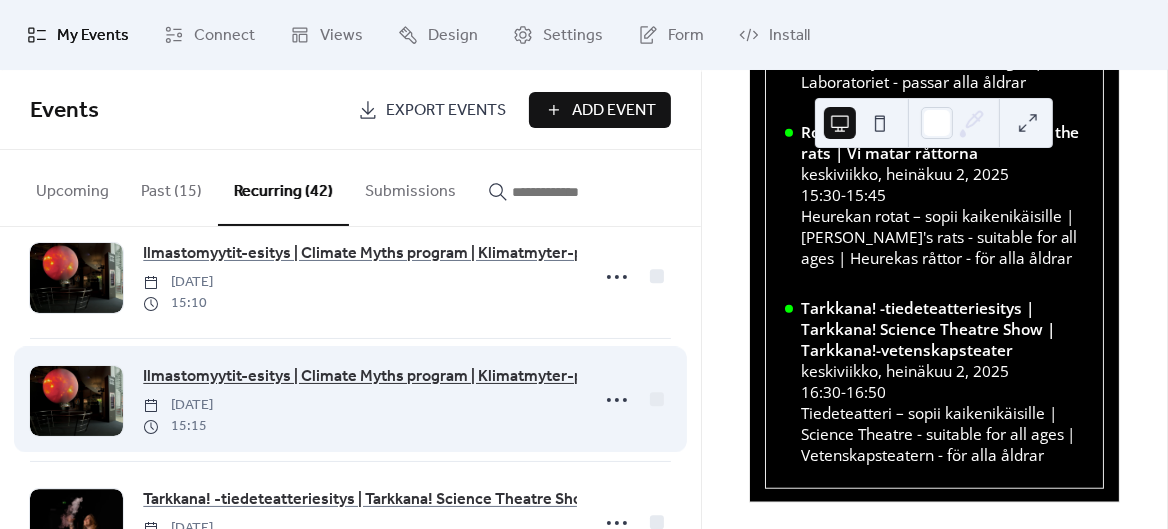click on "Ilmastomyytit-esitys | Climate Myths program | Klimatmyter-programmet" at bounding box center [403, 377] 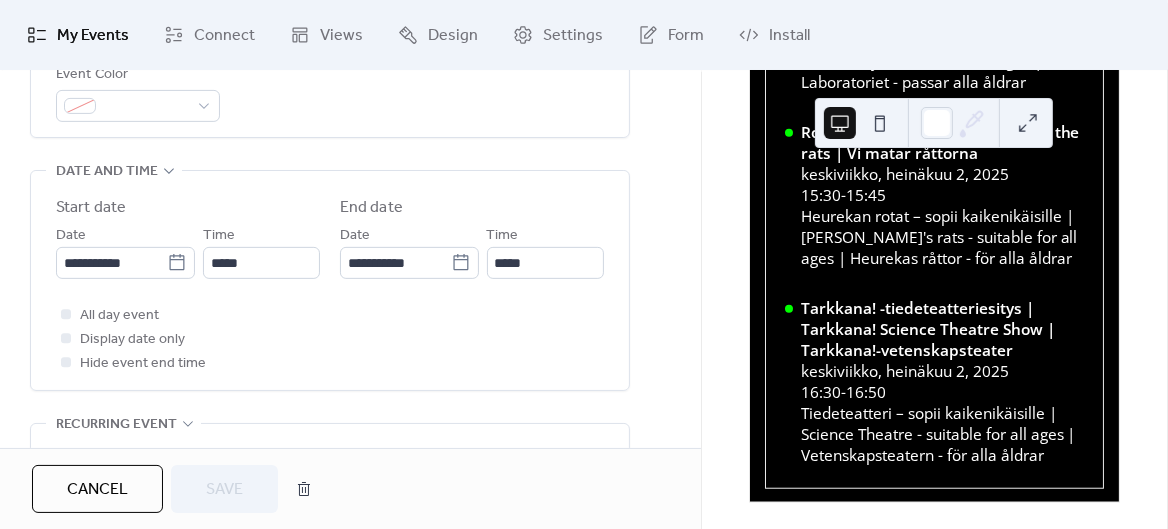 scroll, scrollTop: 588, scrollLeft: 0, axis: vertical 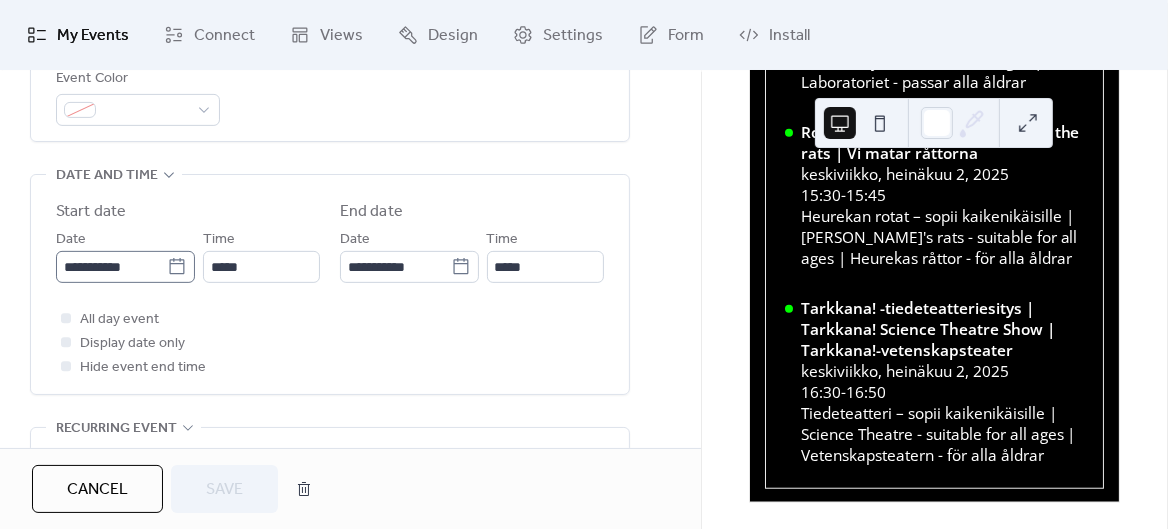 click 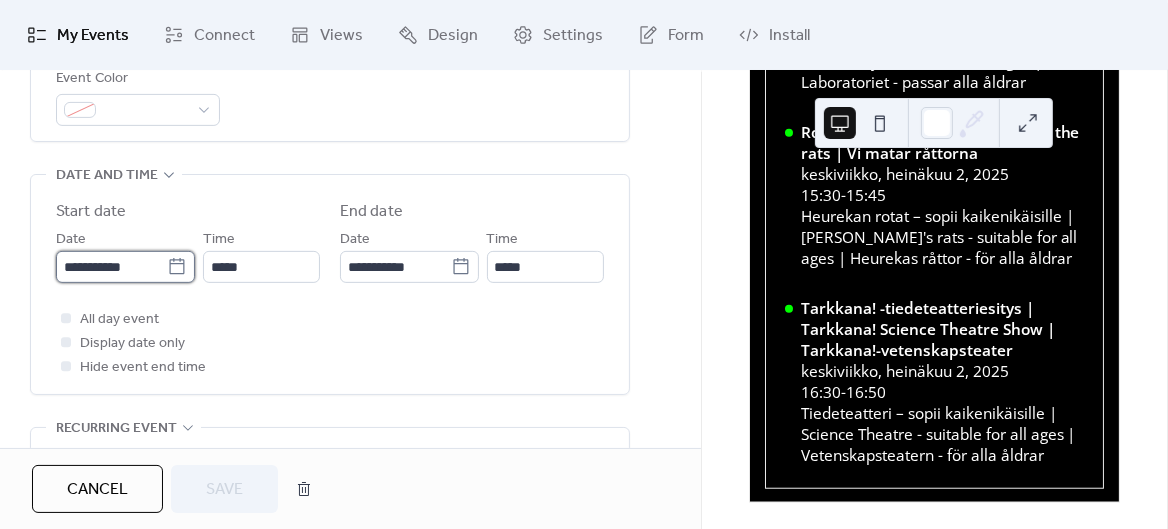 click on "**********" at bounding box center (111, 267) 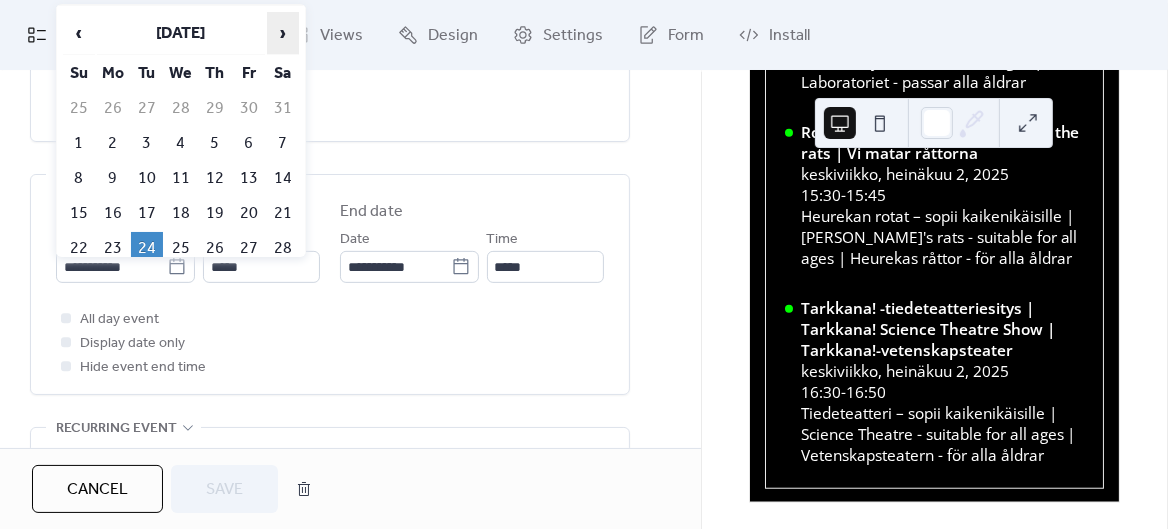 click on "›" at bounding box center (283, 33) 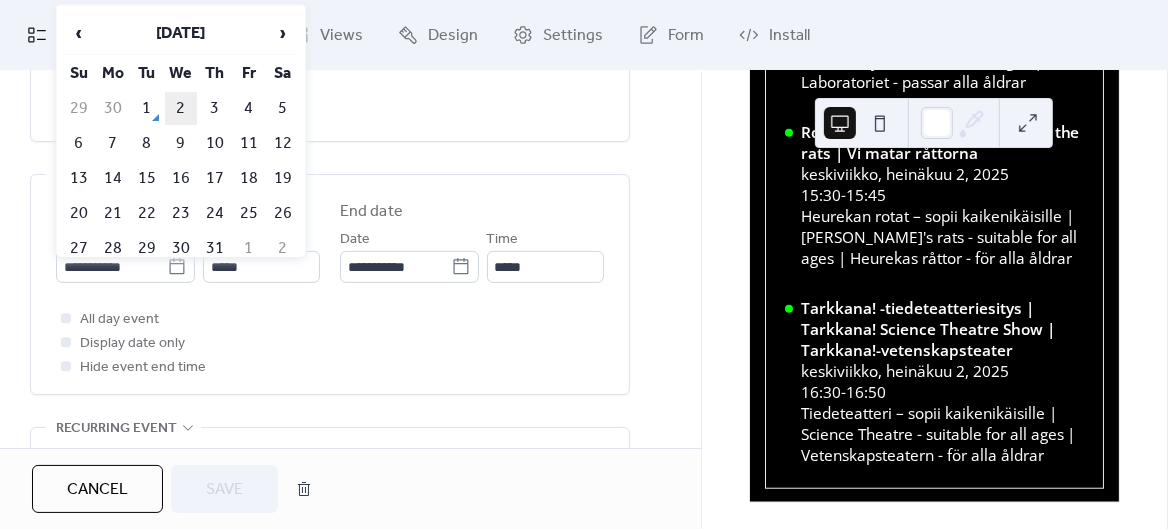click on "2" at bounding box center (181, 108) 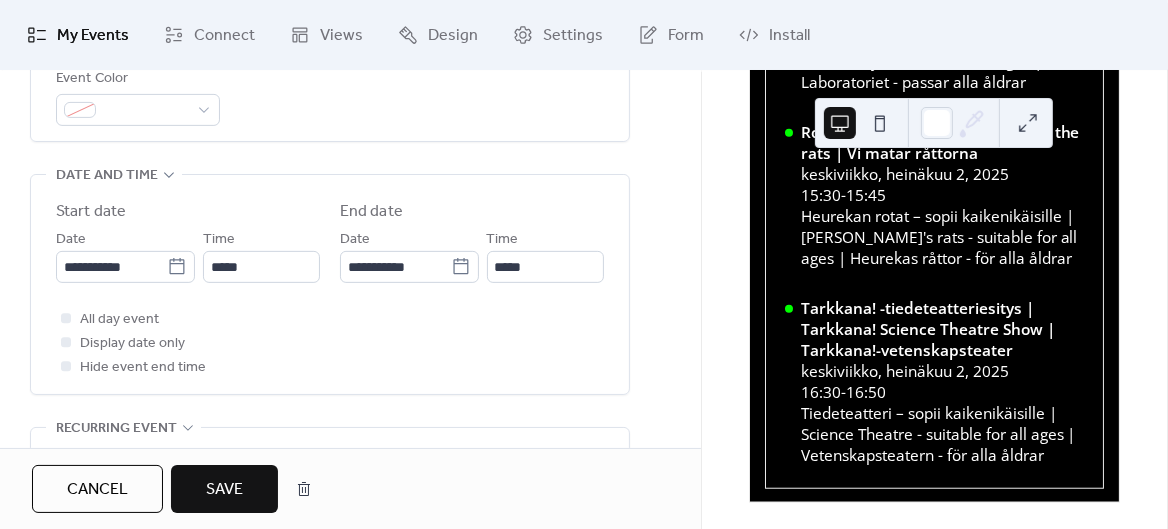 type on "**********" 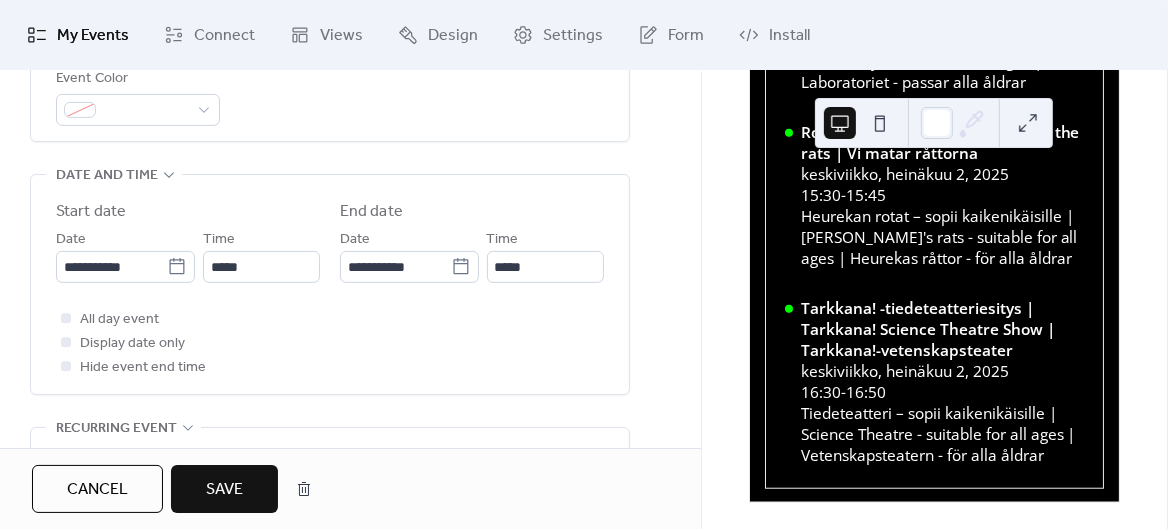 type on "**********" 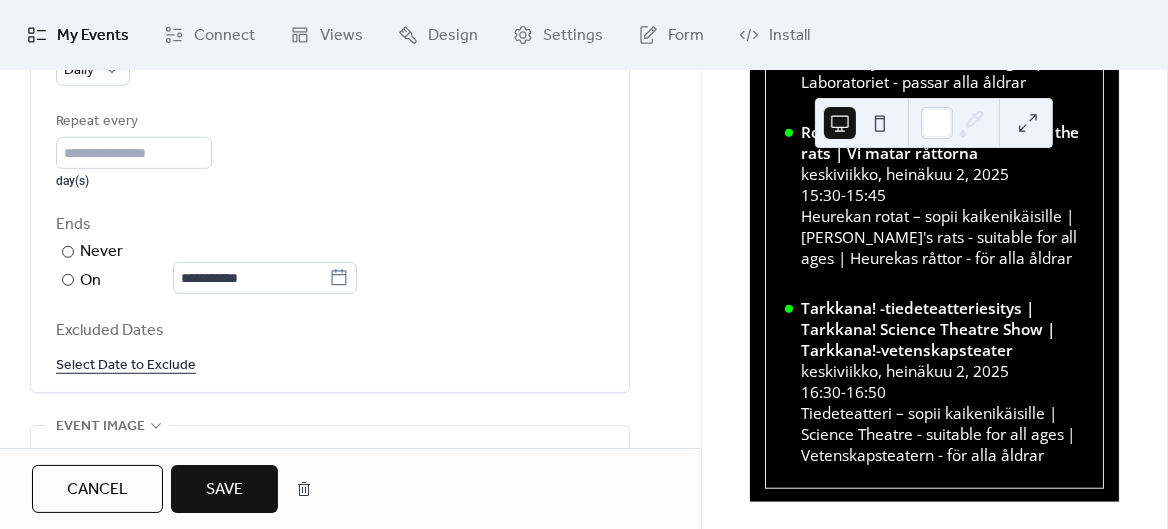 scroll, scrollTop: 1015, scrollLeft: 0, axis: vertical 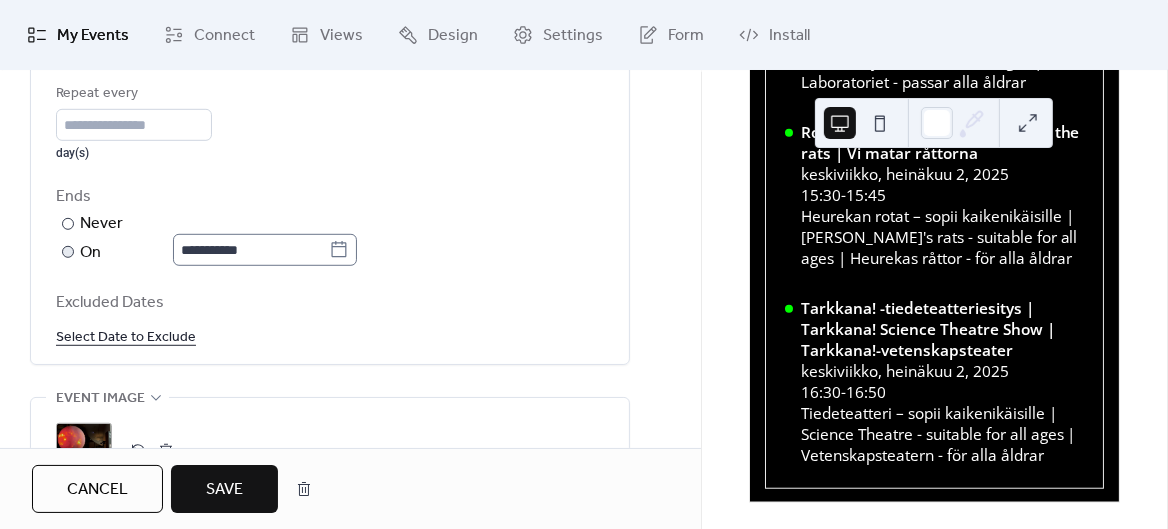click 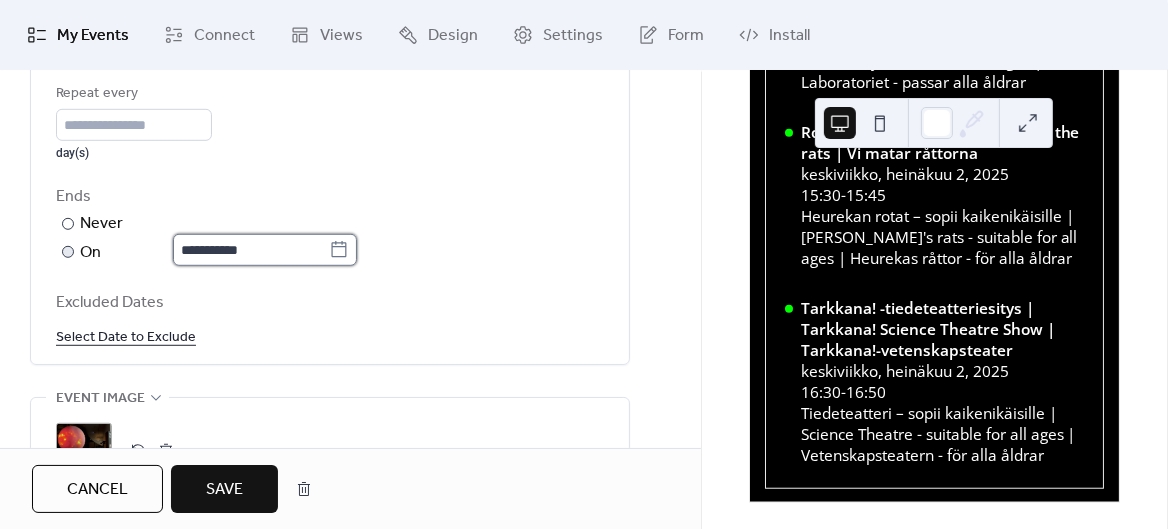 click on "**********" at bounding box center [251, 250] 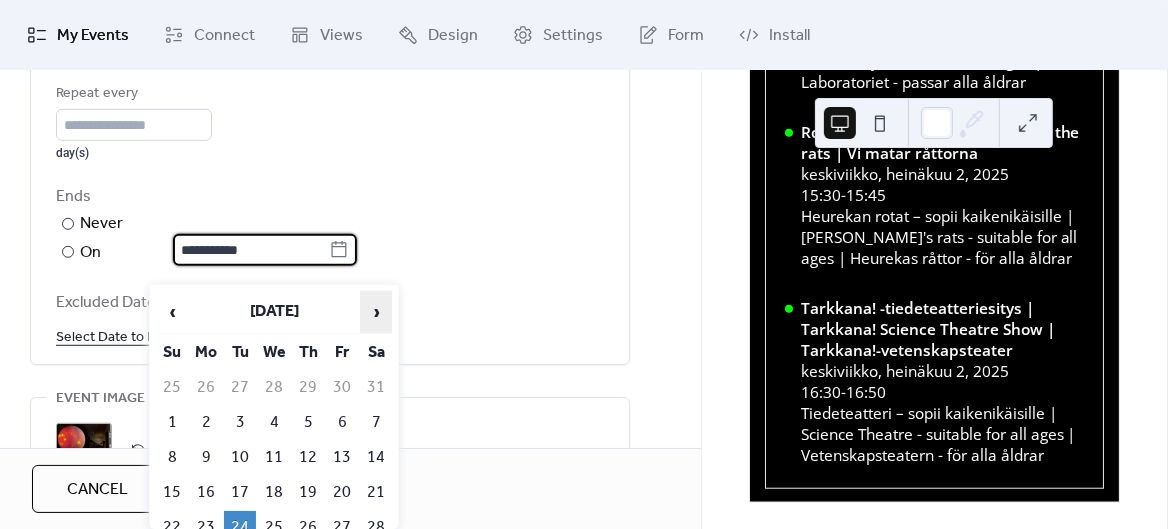click on "›" at bounding box center (376, 312) 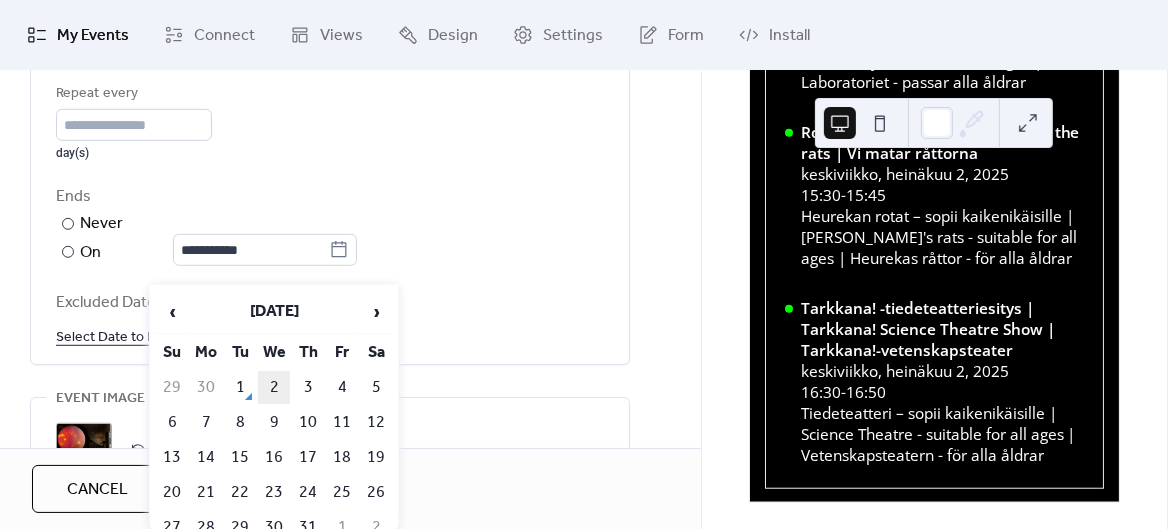 click on "2" at bounding box center (274, 387) 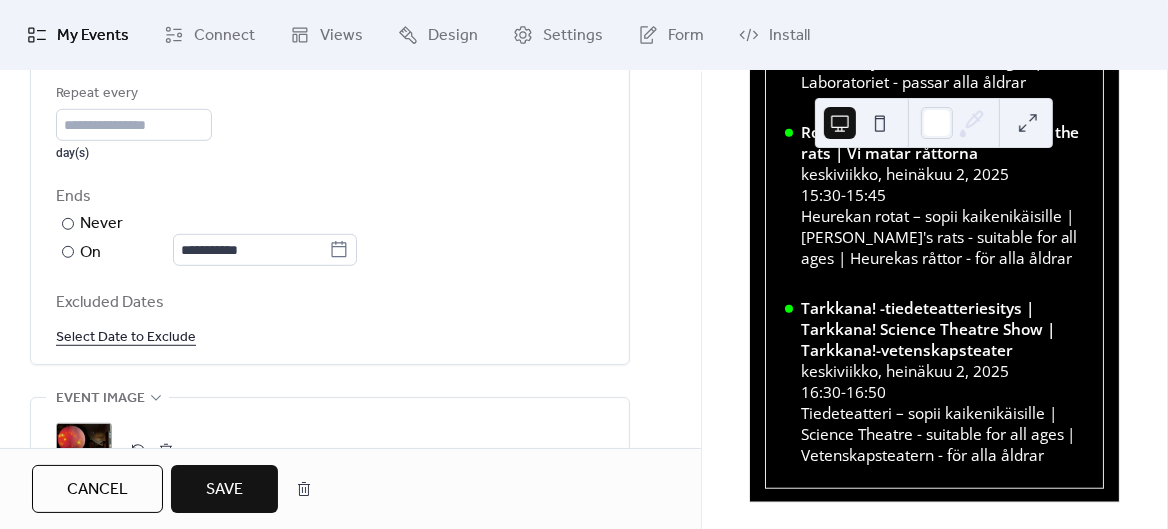 click on "Save" at bounding box center [224, 490] 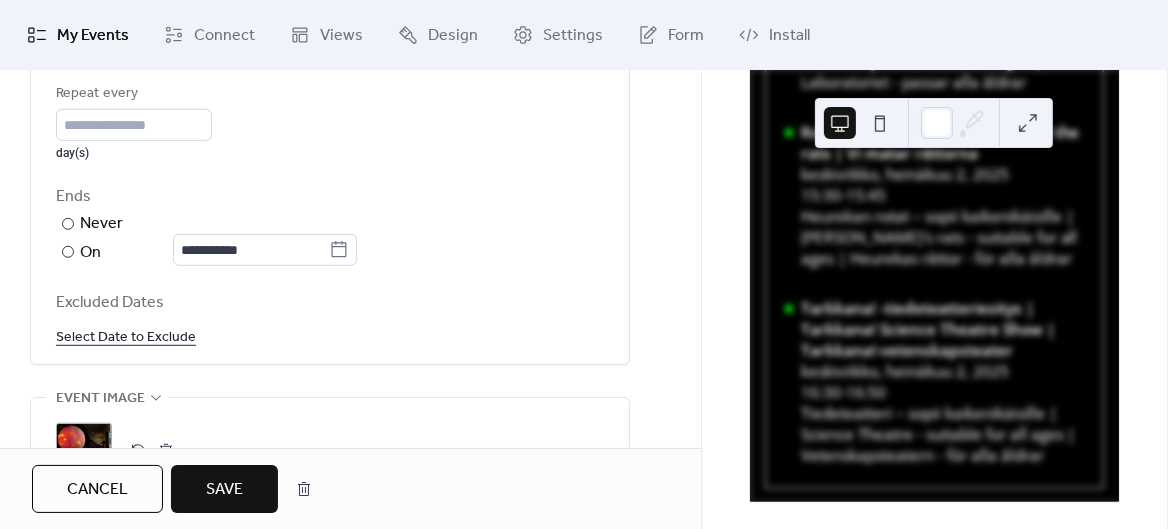 scroll, scrollTop: 1215, scrollLeft: 0, axis: vertical 